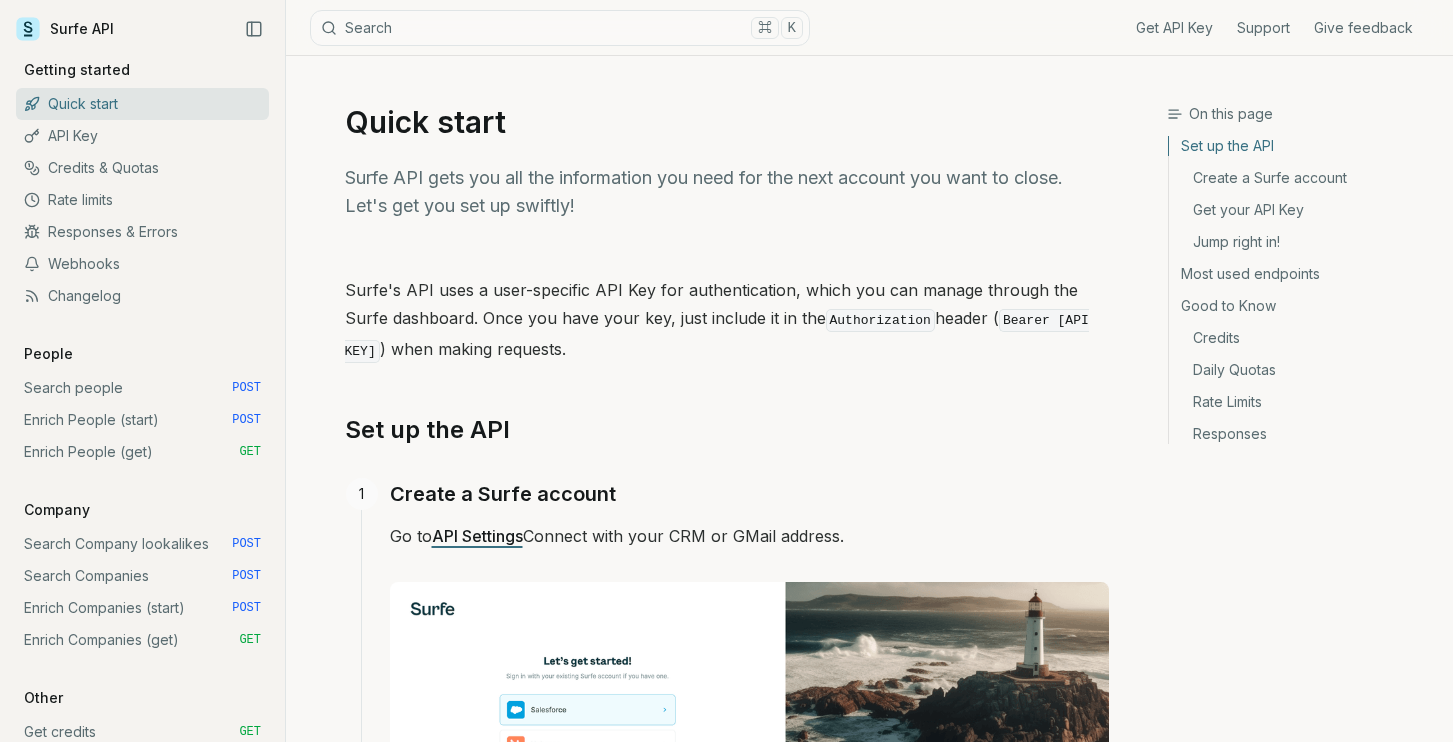 scroll, scrollTop: 0, scrollLeft: 0, axis: both 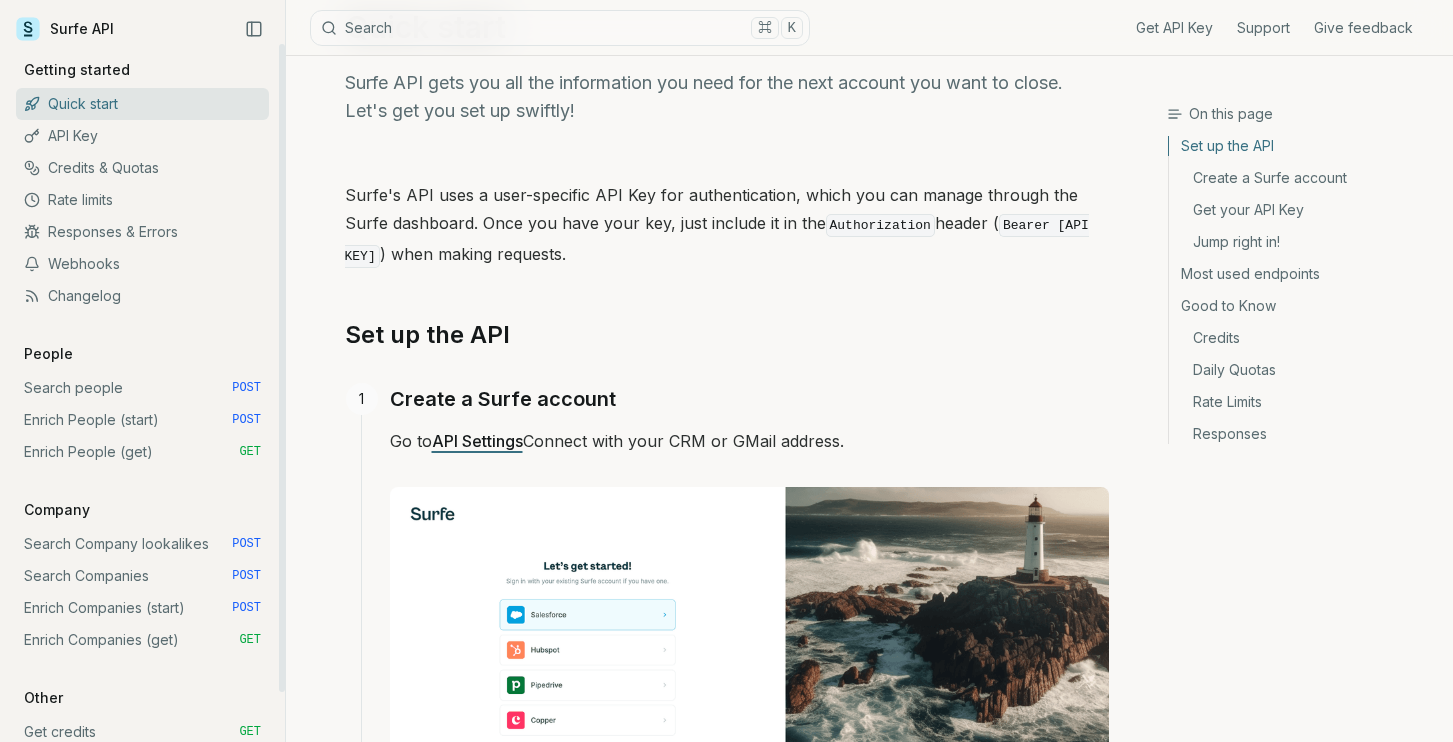 click on "API Key" at bounding box center [142, 136] 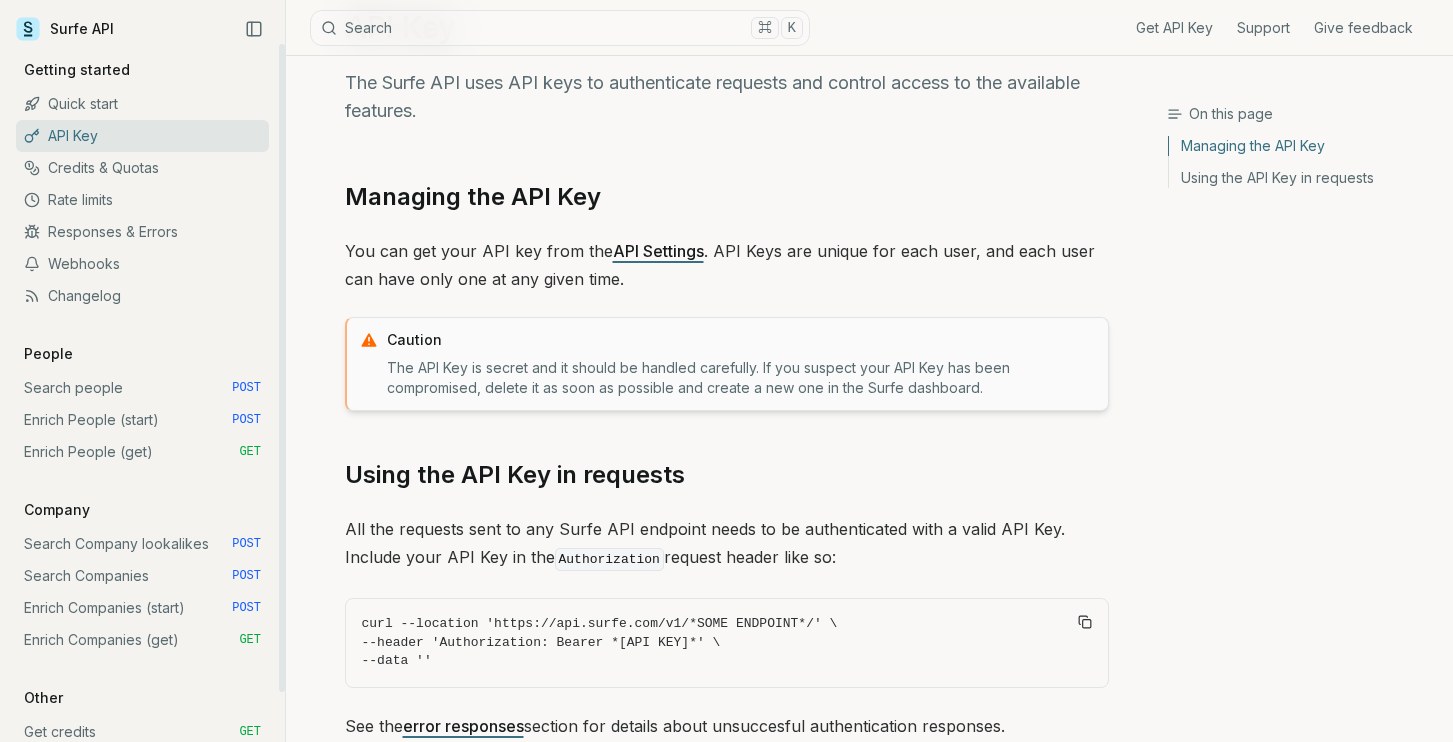 scroll, scrollTop: 0, scrollLeft: 0, axis: both 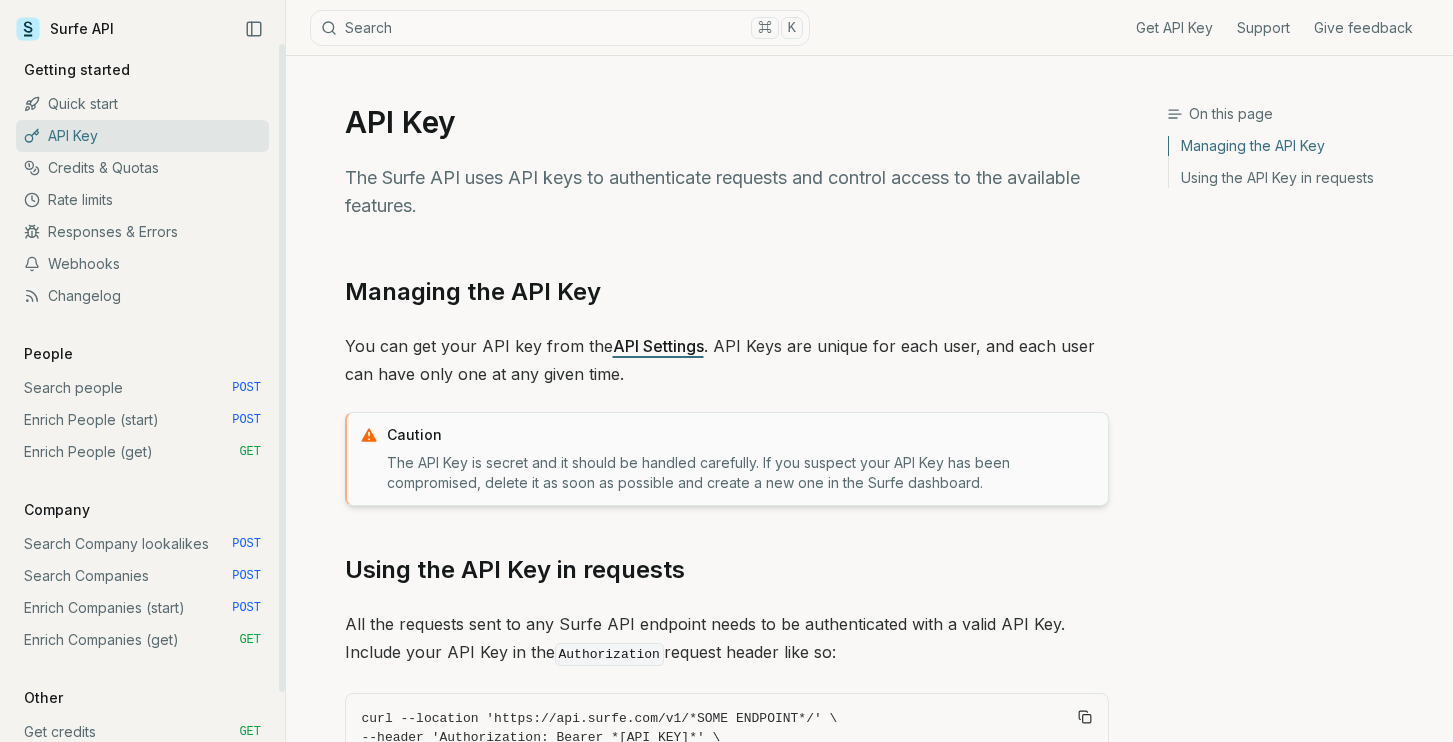click on "Surfe API" at bounding box center [65, 29] 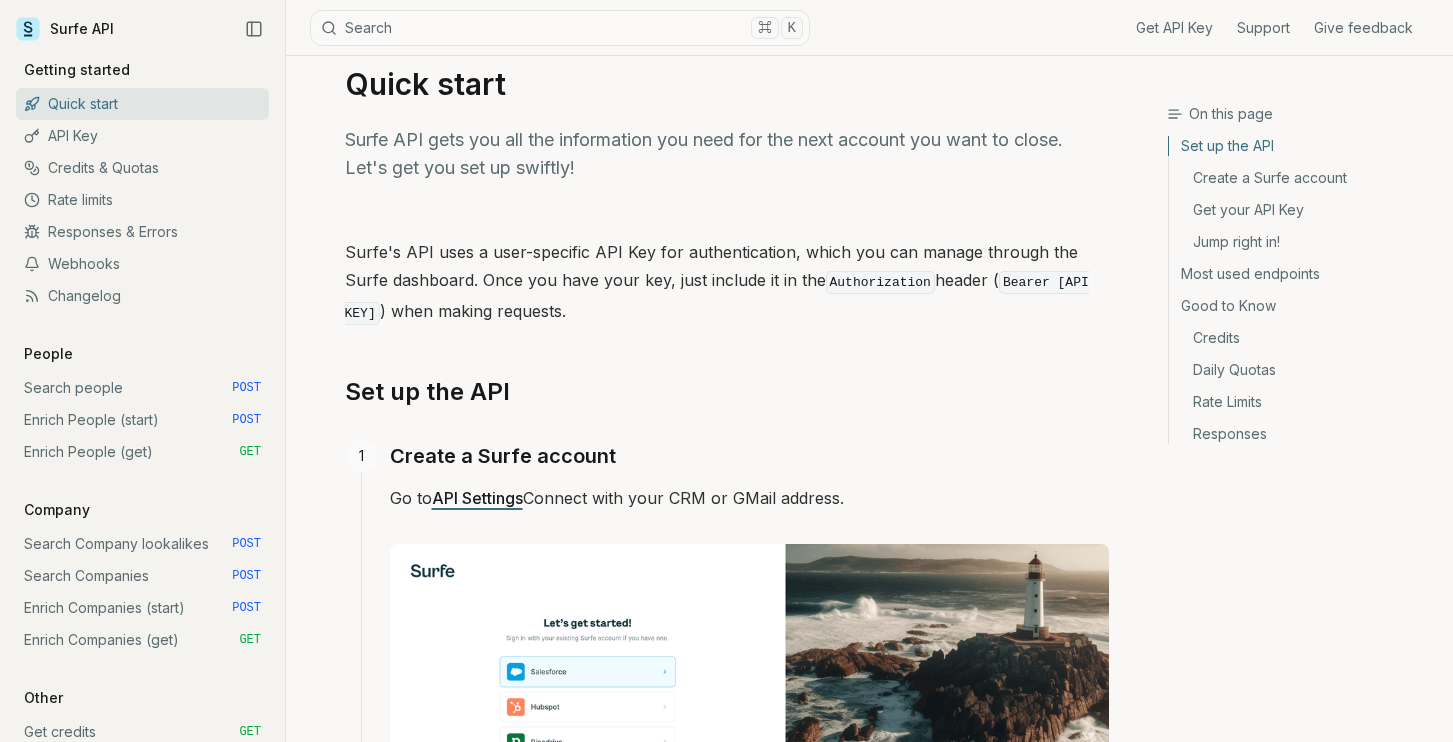 scroll, scrollTop: 0, scrollLeft: 0, axis: both 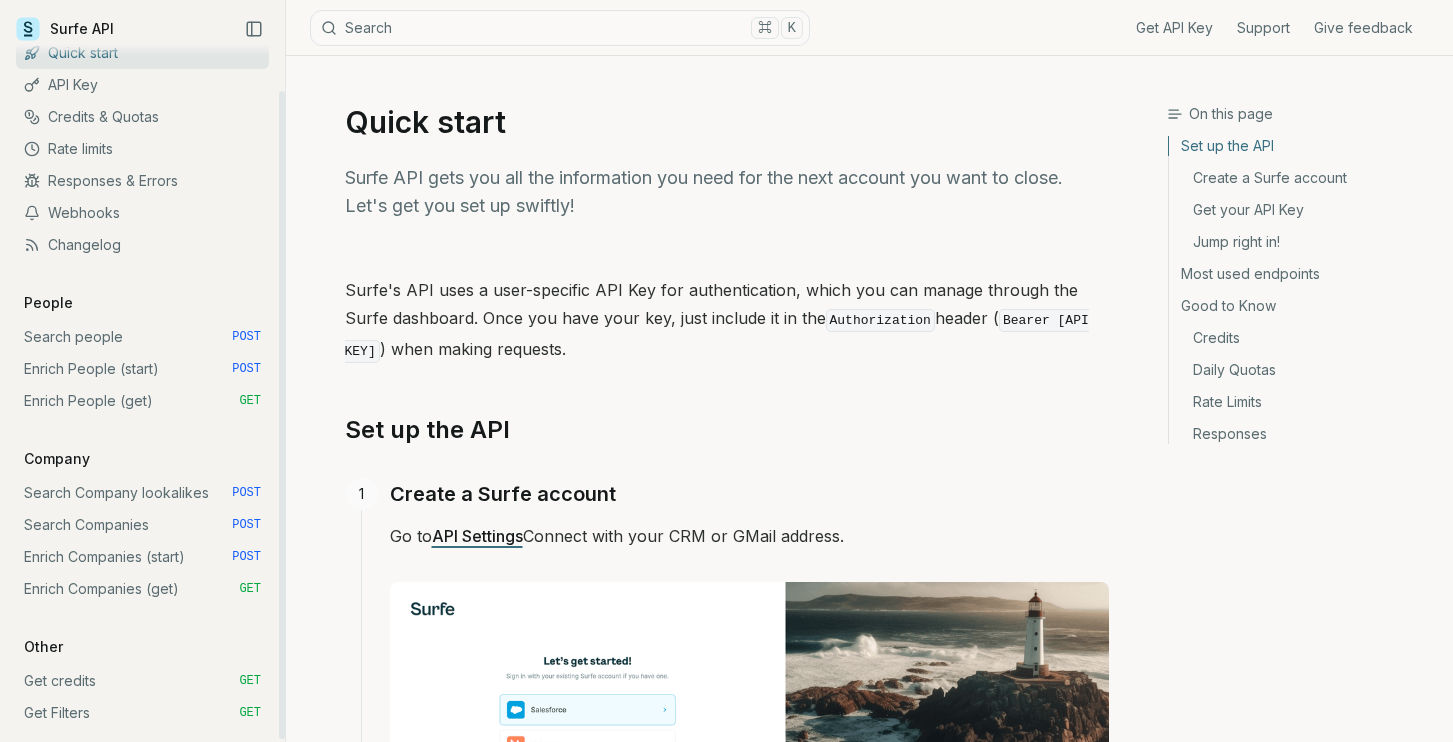click on "Surfe API" at bounding box center [142, 29] 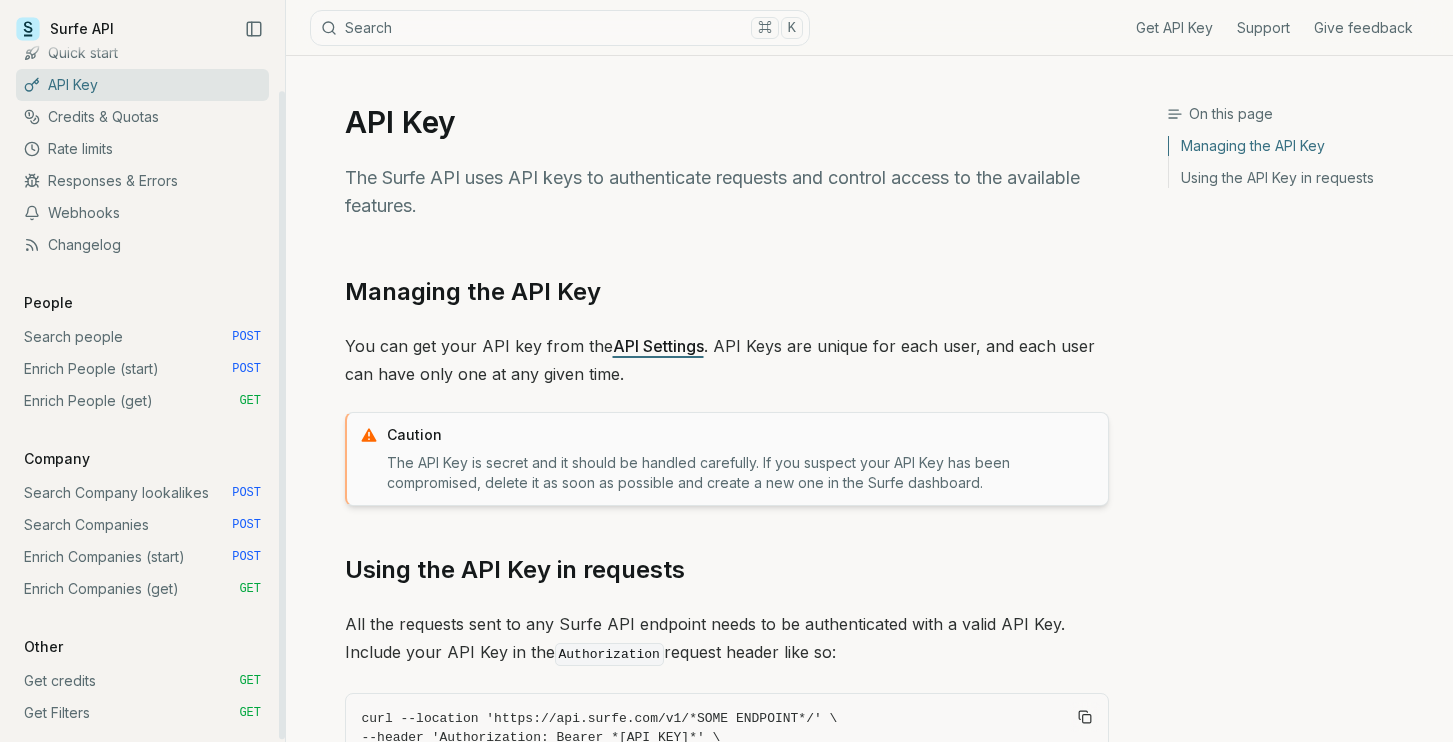 click on "Search people   POST" at bounding box center [142, 337] 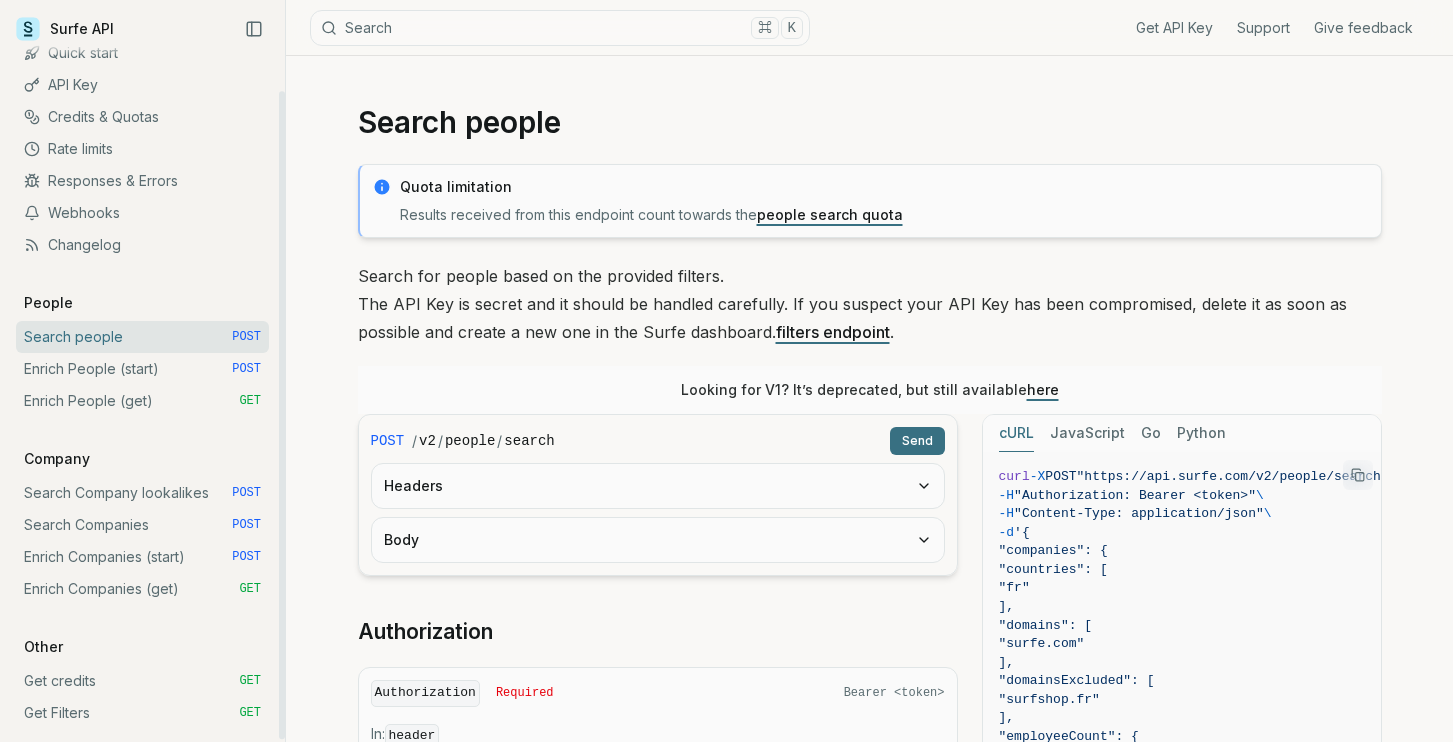 click on "Enrich People (start)   POST" at bounding box center [142, 369] 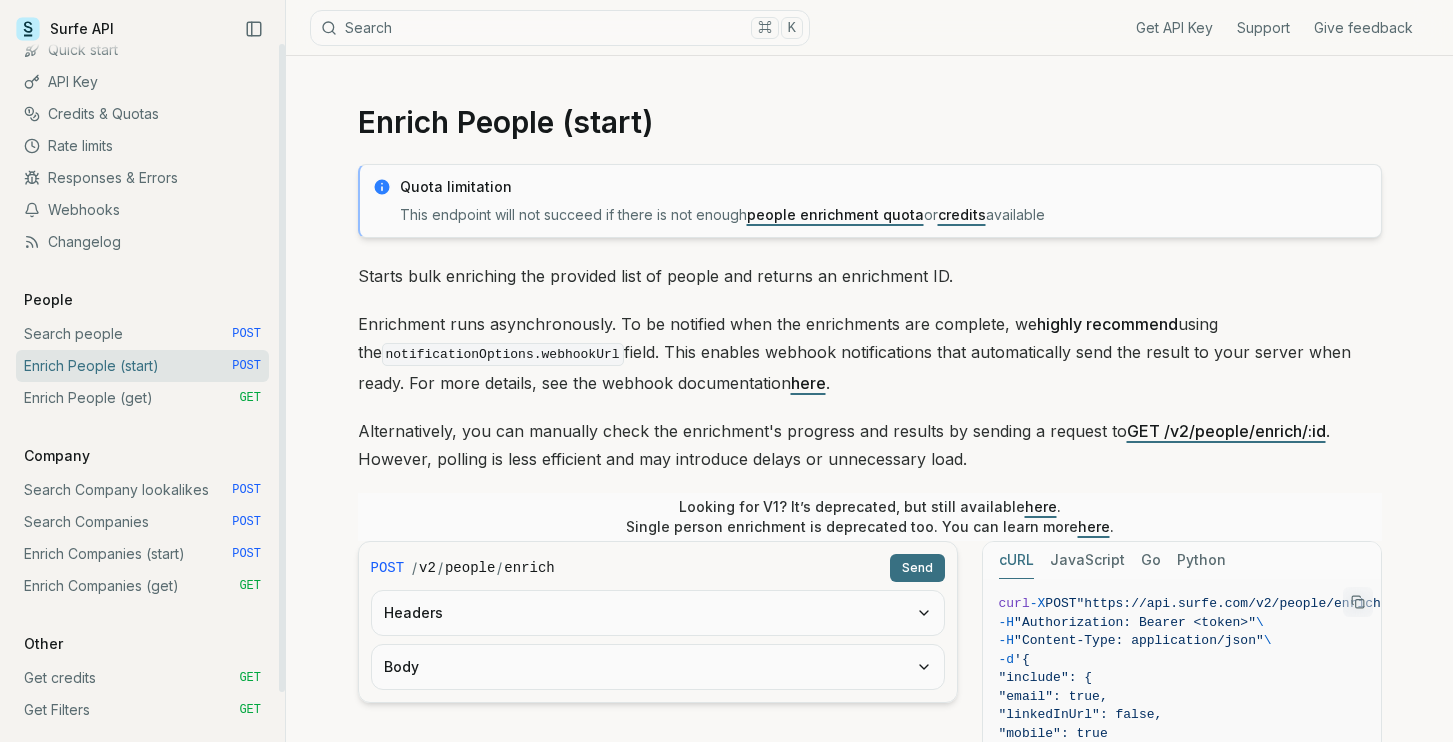 scroll, scrollTop: 0, scrollLeft: 0, axis: both 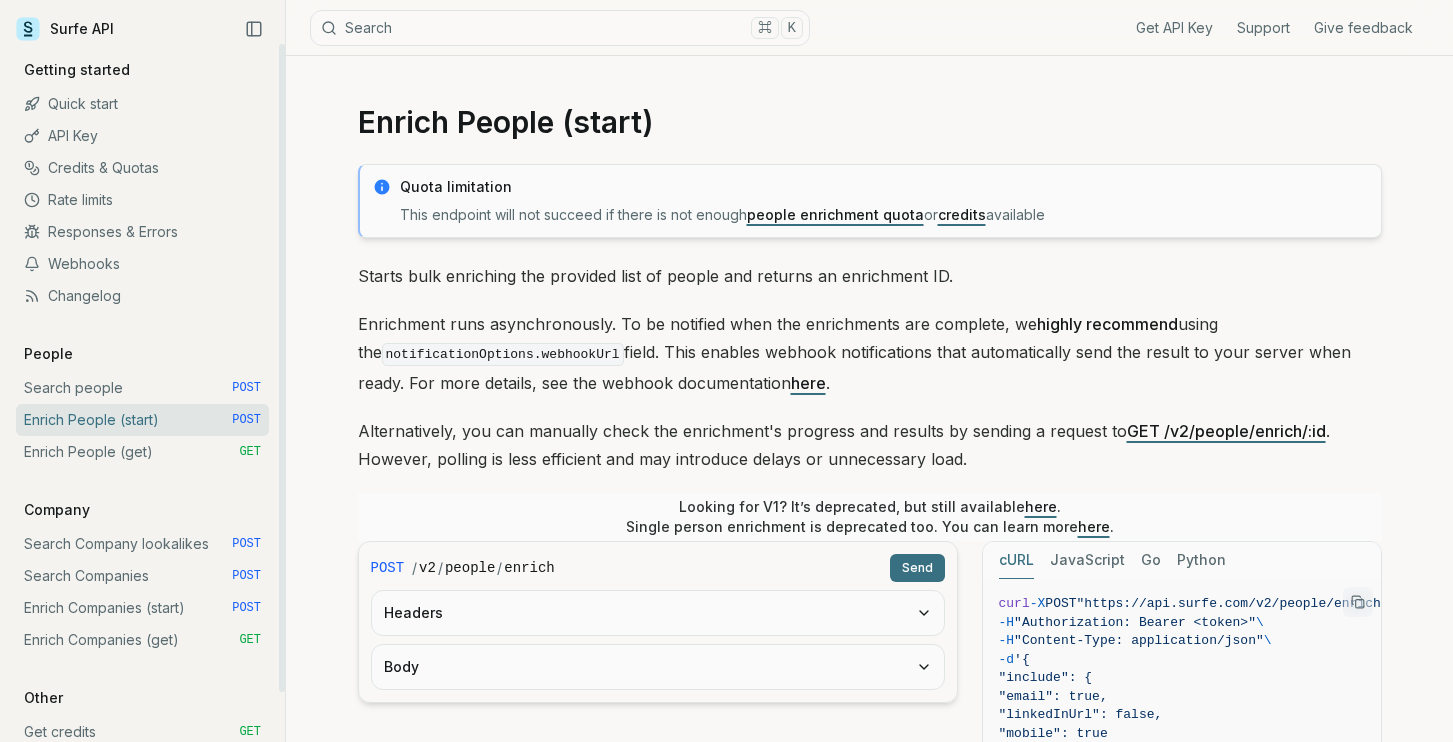 click on "Quick start" at bounding box center [142, 104] 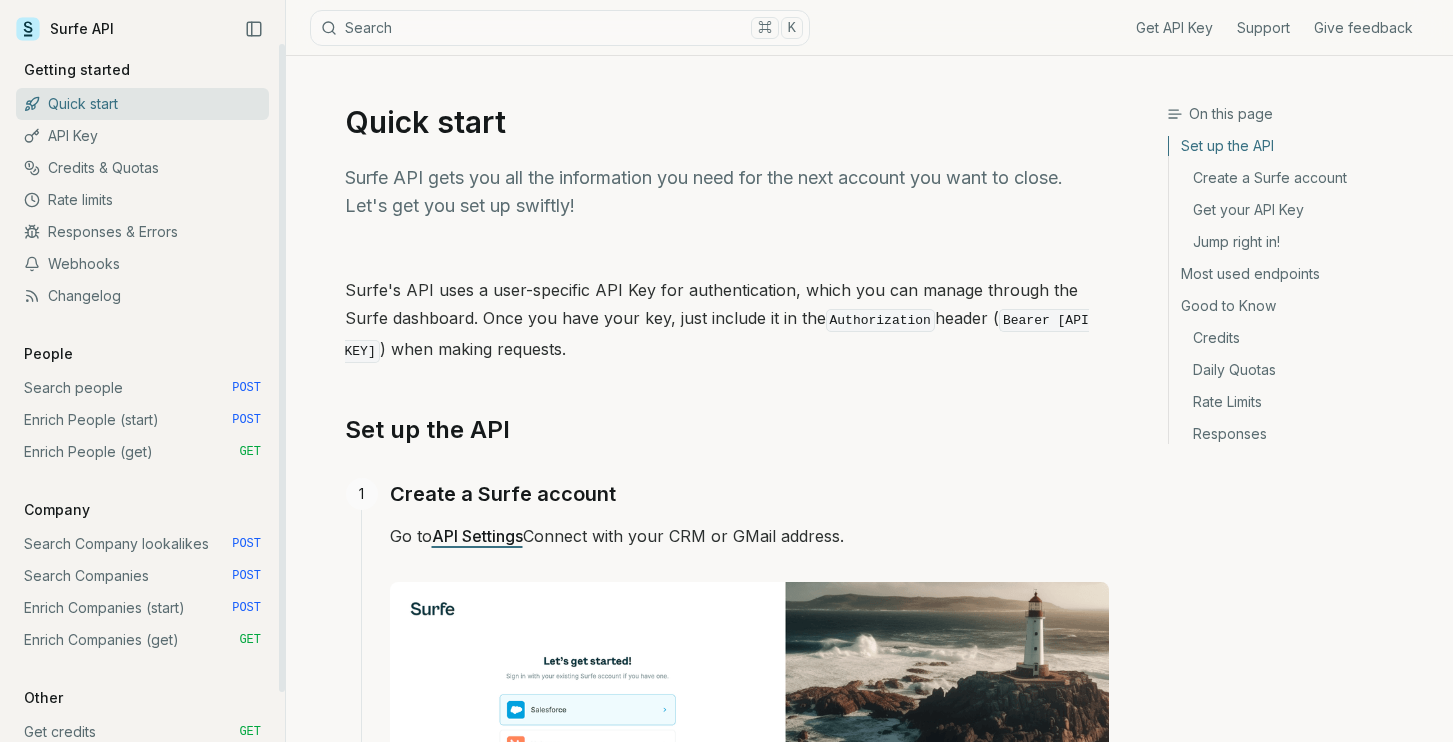 click on "API Key" at bounding box center [142, 136] 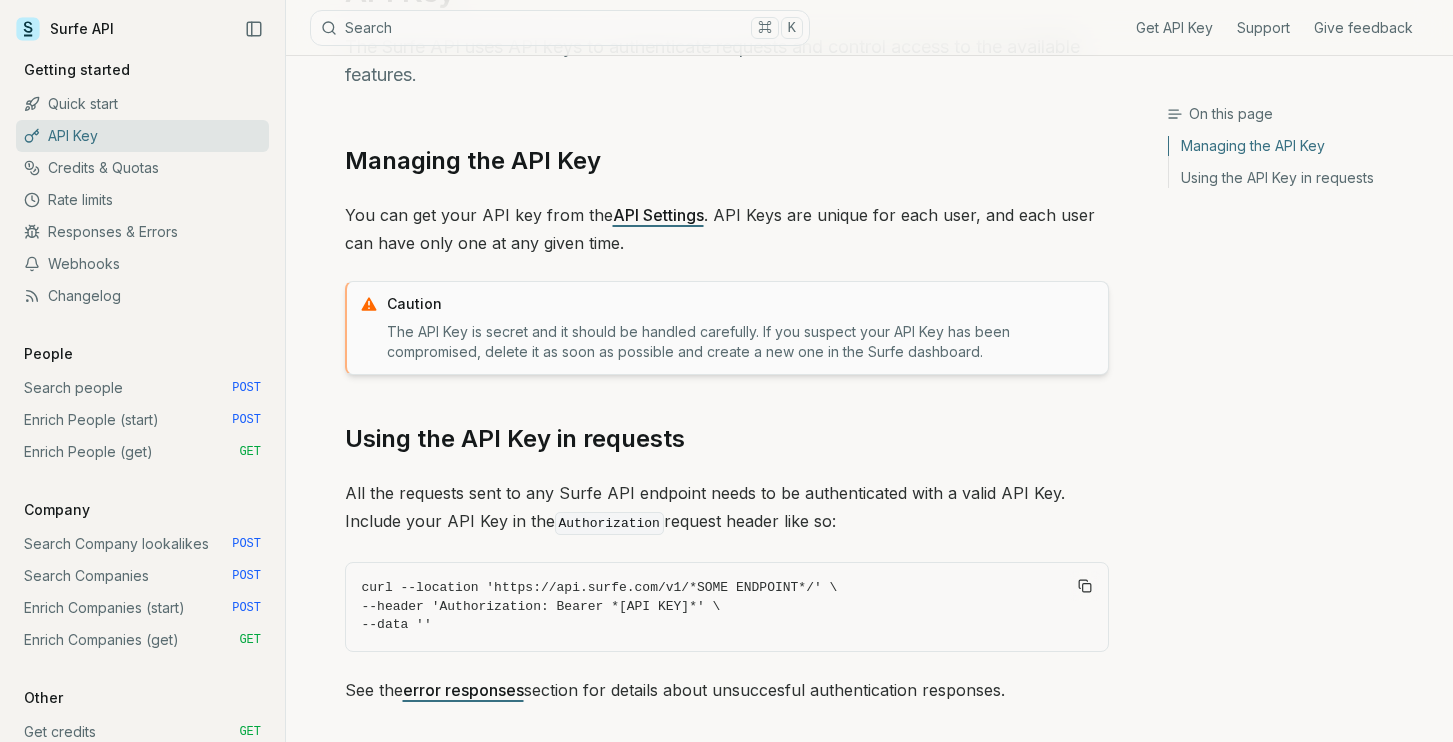 scroll, scrollTop: 0, scrollLeft: 0, axis: both 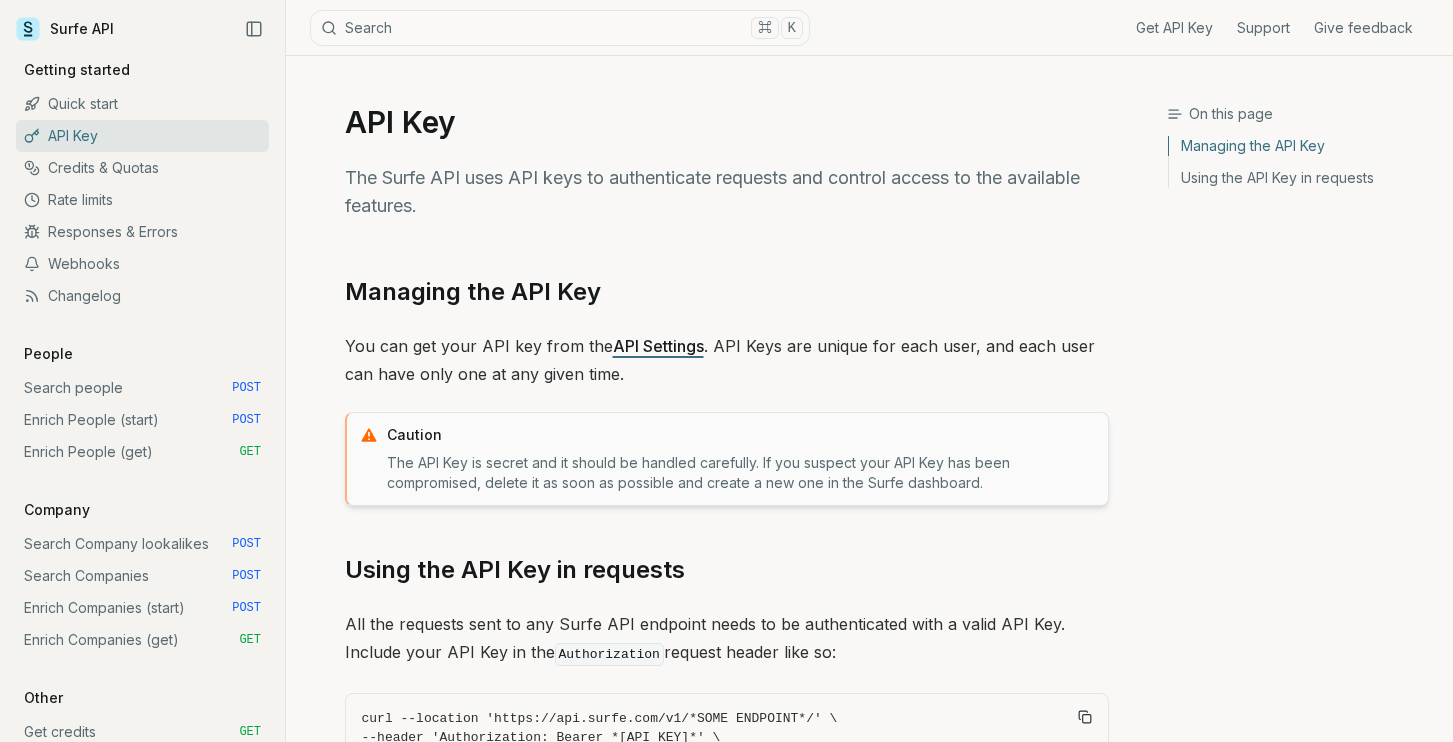 click on "Managing the API Key" at bounding box center (1303, 149) 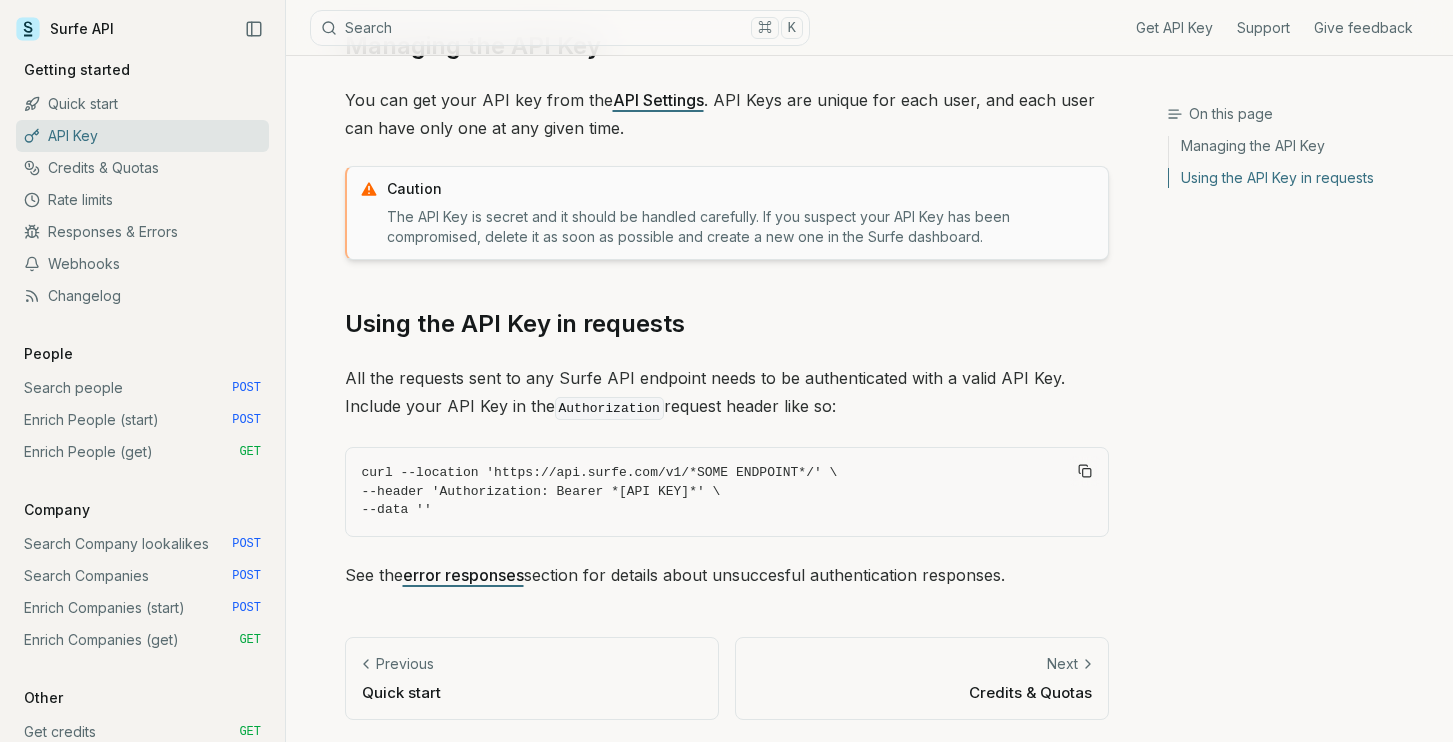 scroll, scrollTop: 0, scrollLeft: 0, axis: both 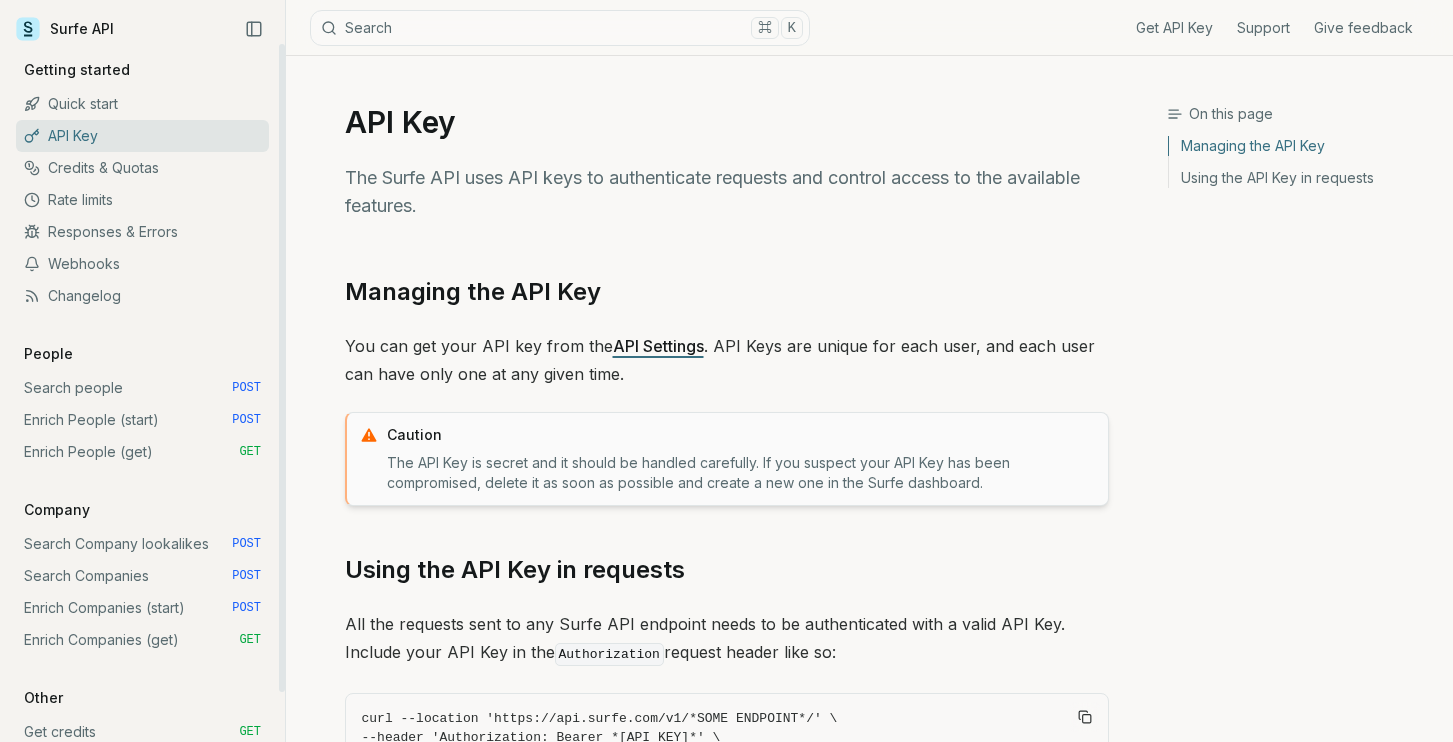 click on "Quick start" at bounding box center (142, 104) 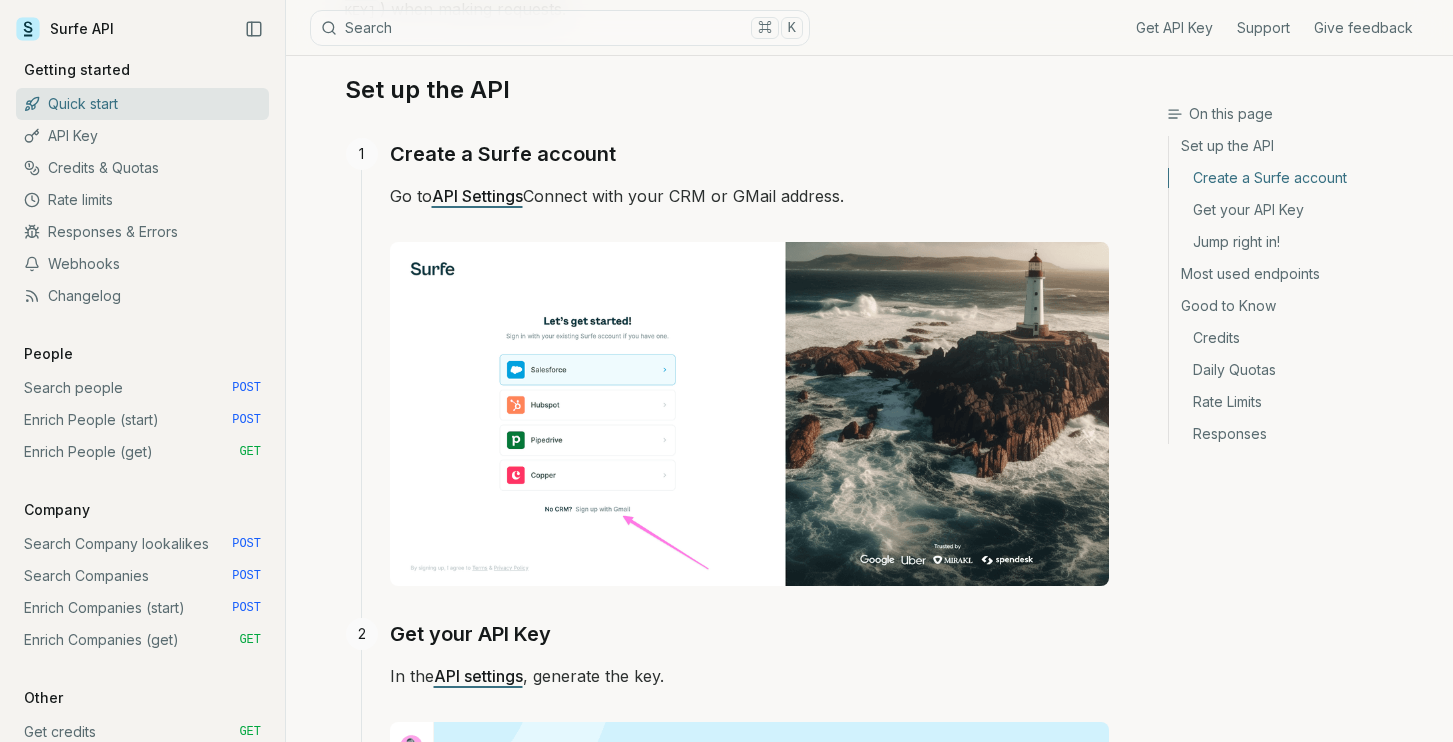scroll, scrollTop: 0, scrollLeft: 0, axis: both 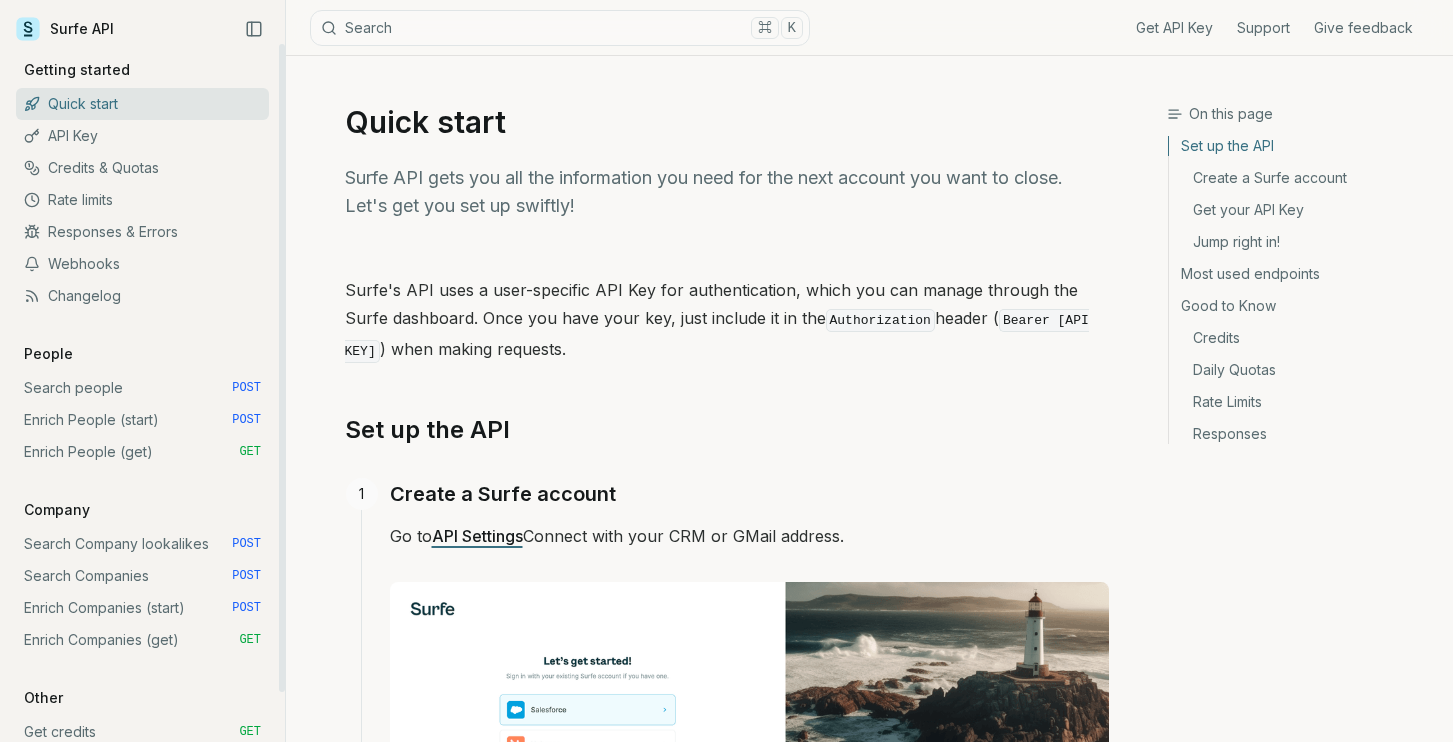 click on "Surfe API" at bounding box center (65, 29) 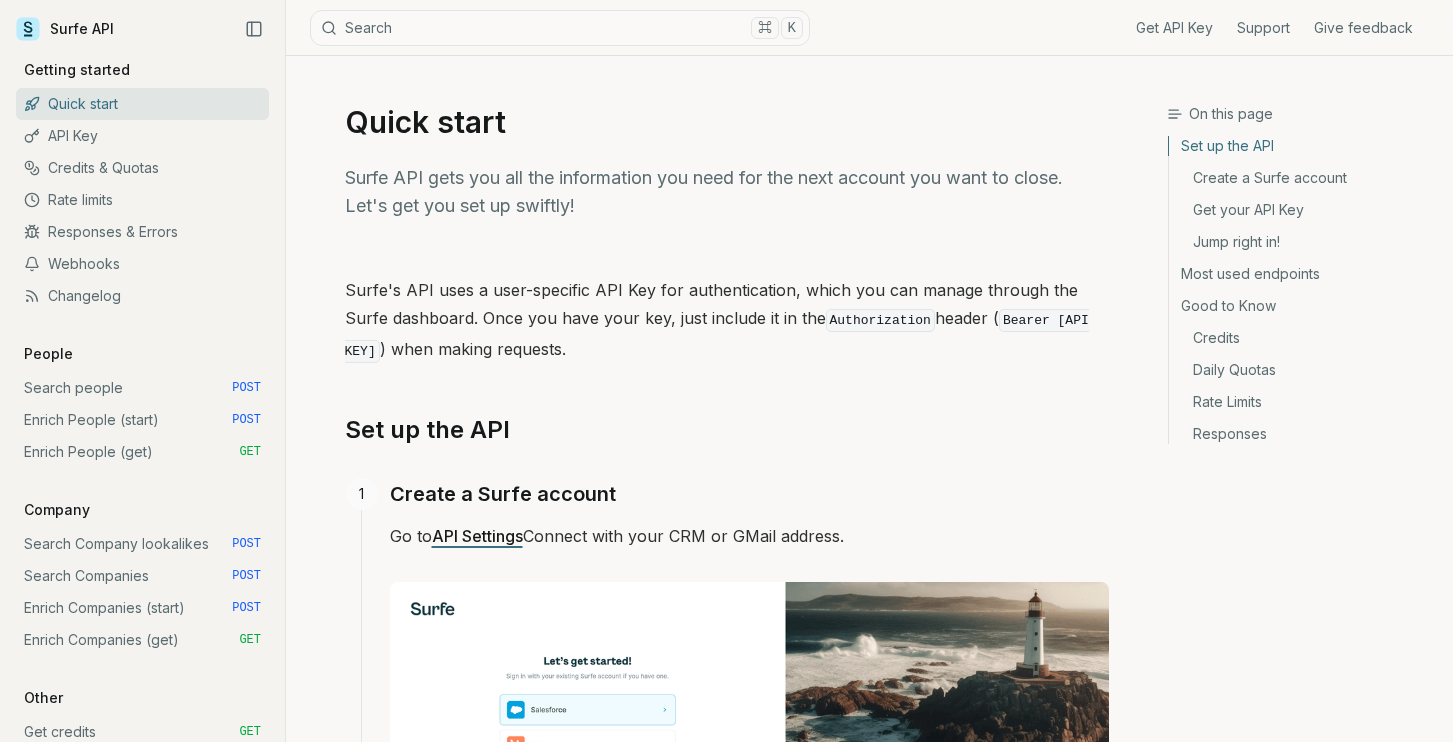 click on "Get API Key" at bounding box center [1174, 28] 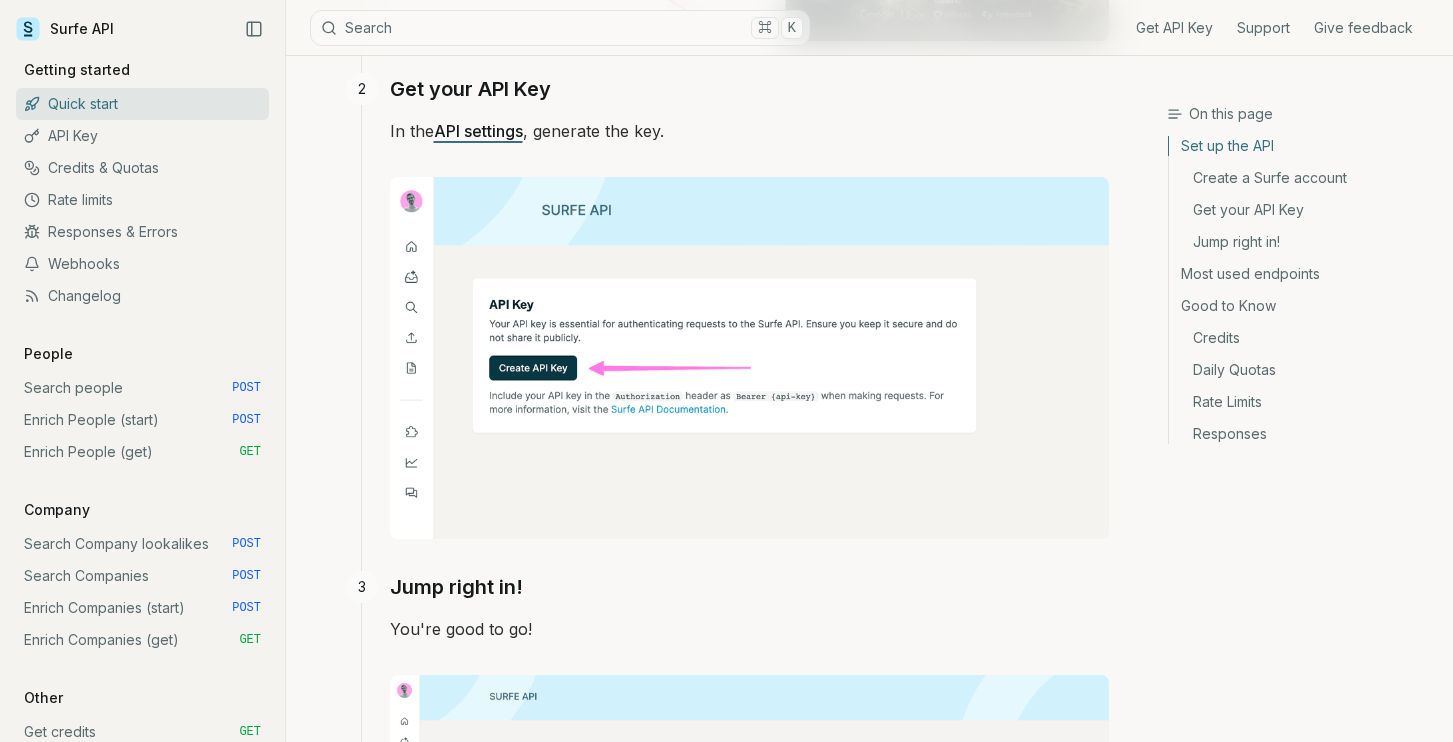 scroll, scrollTop: 0, scrollLeft: 0, axis: both 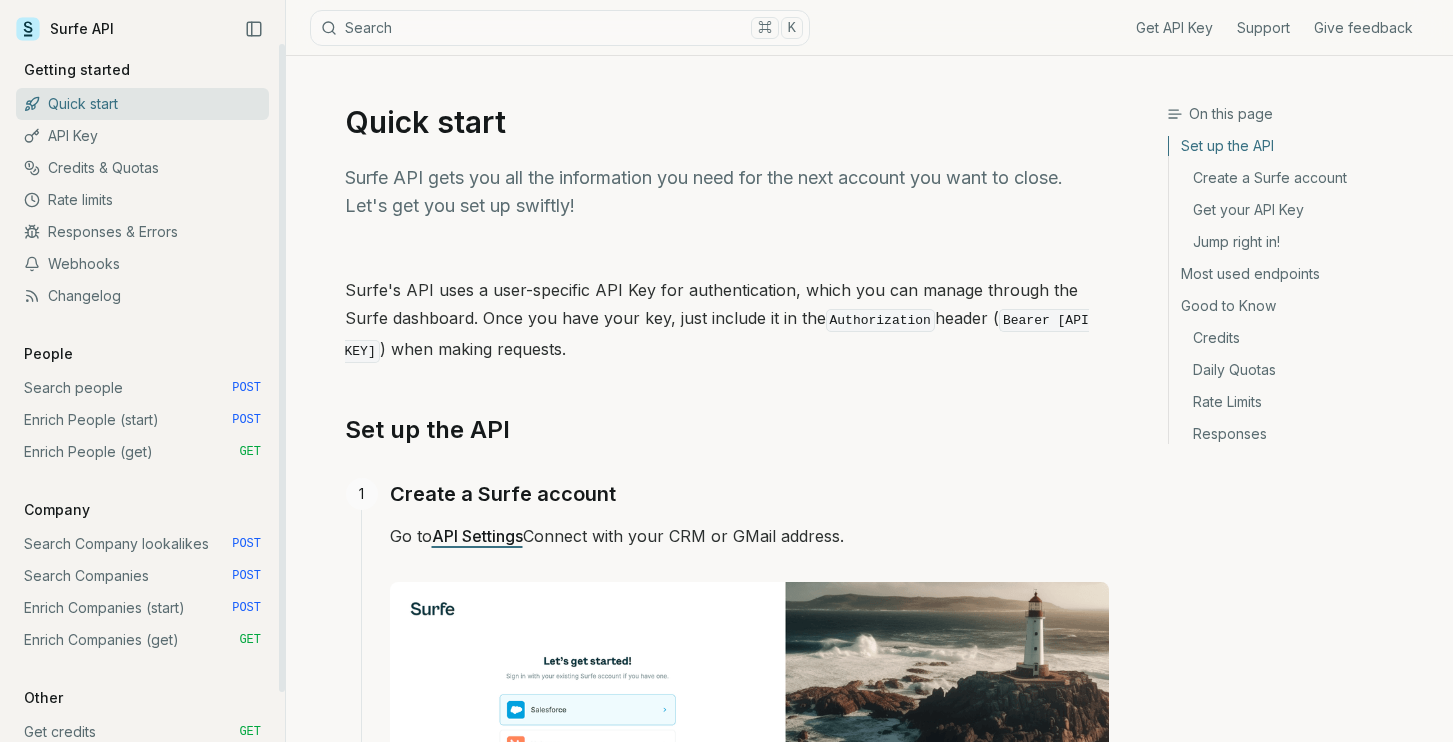 click on "Rate limits" at bounding box center [142, 200] 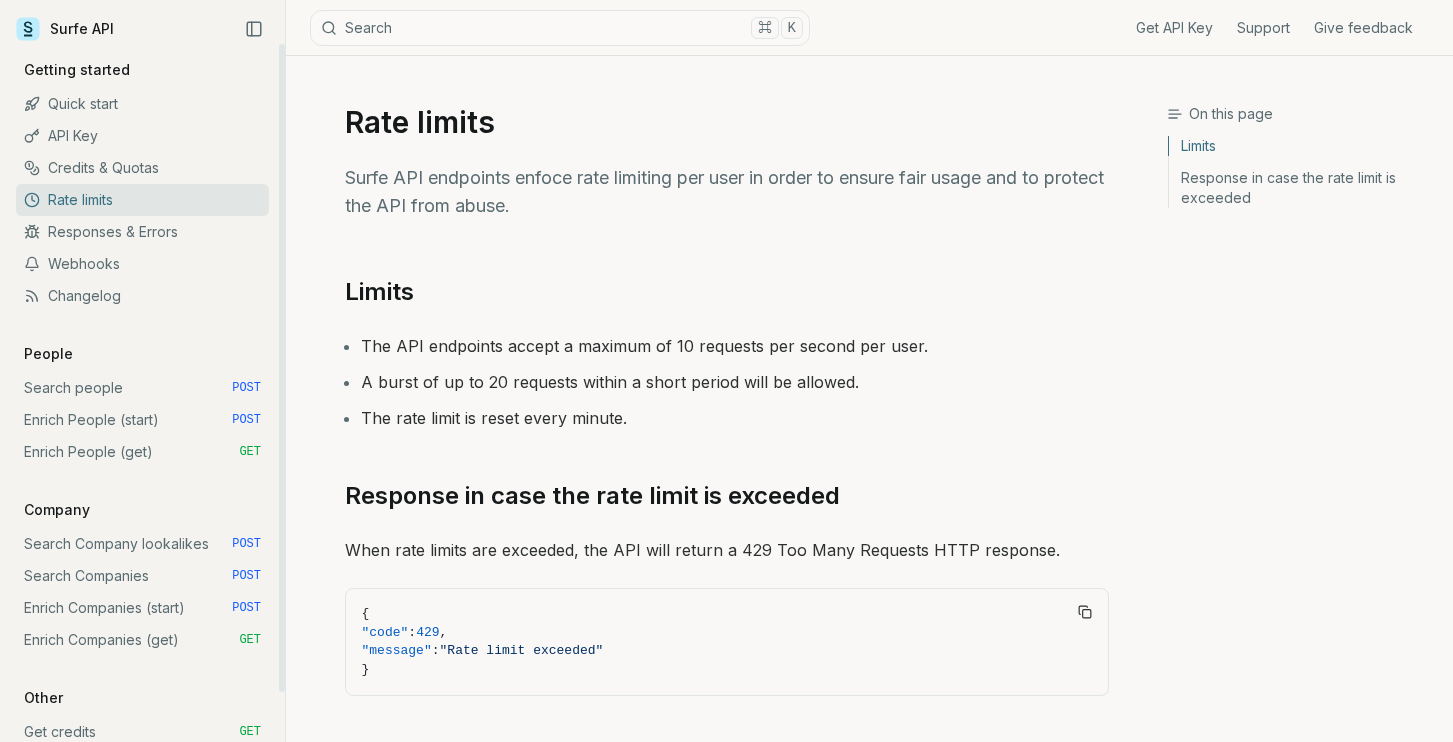 click on "API Key" at bounding box center (142, 136) 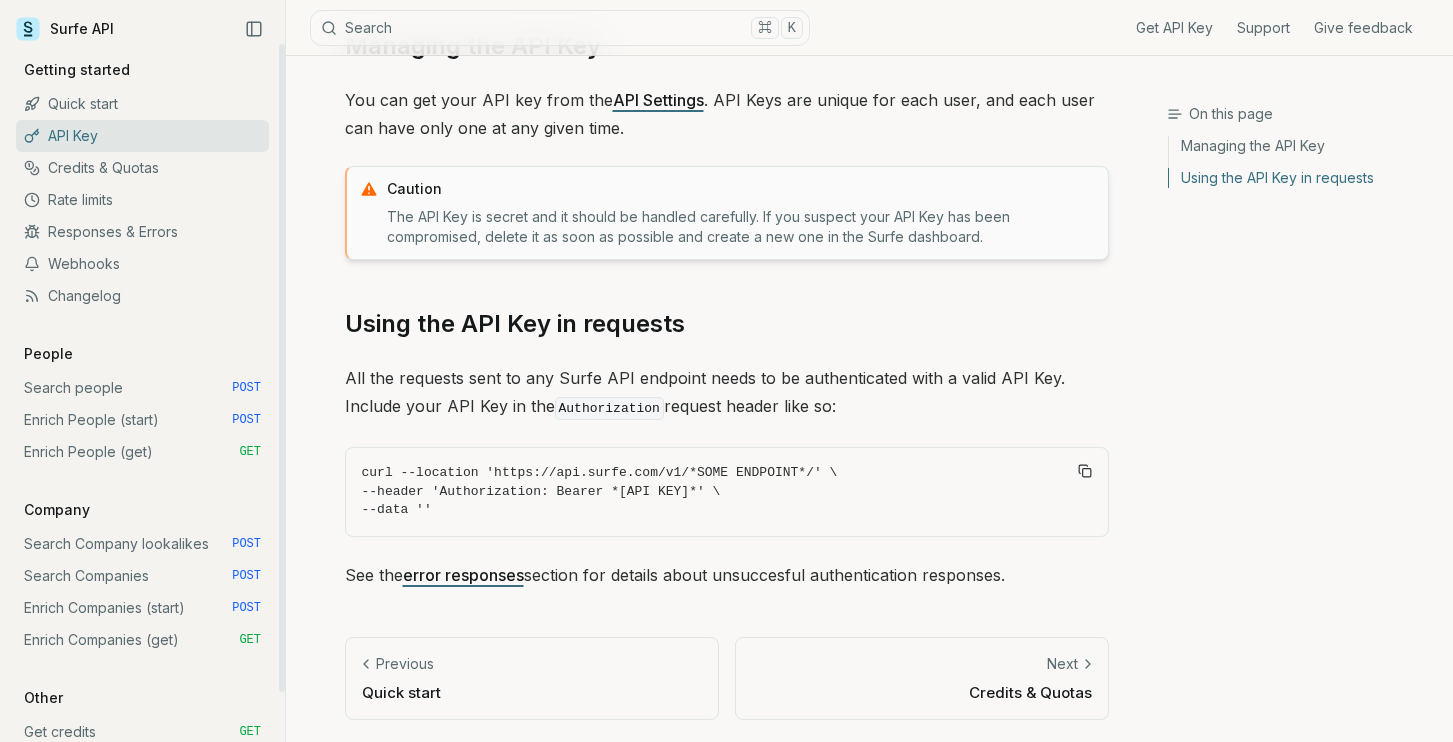 scroll, scrollTop: 0, scrollLeft: 0, axis: both 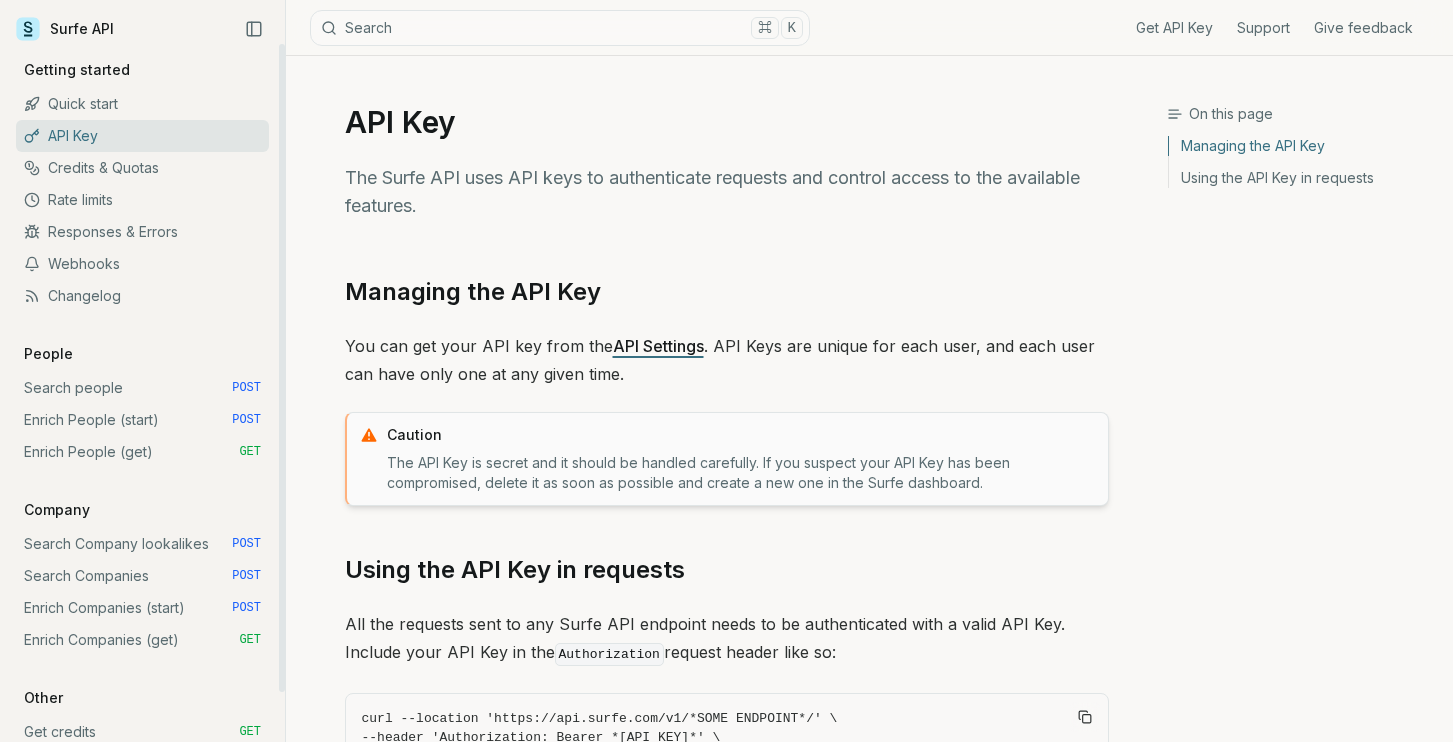 click on "Quick start" at bounding box center (142, 104) 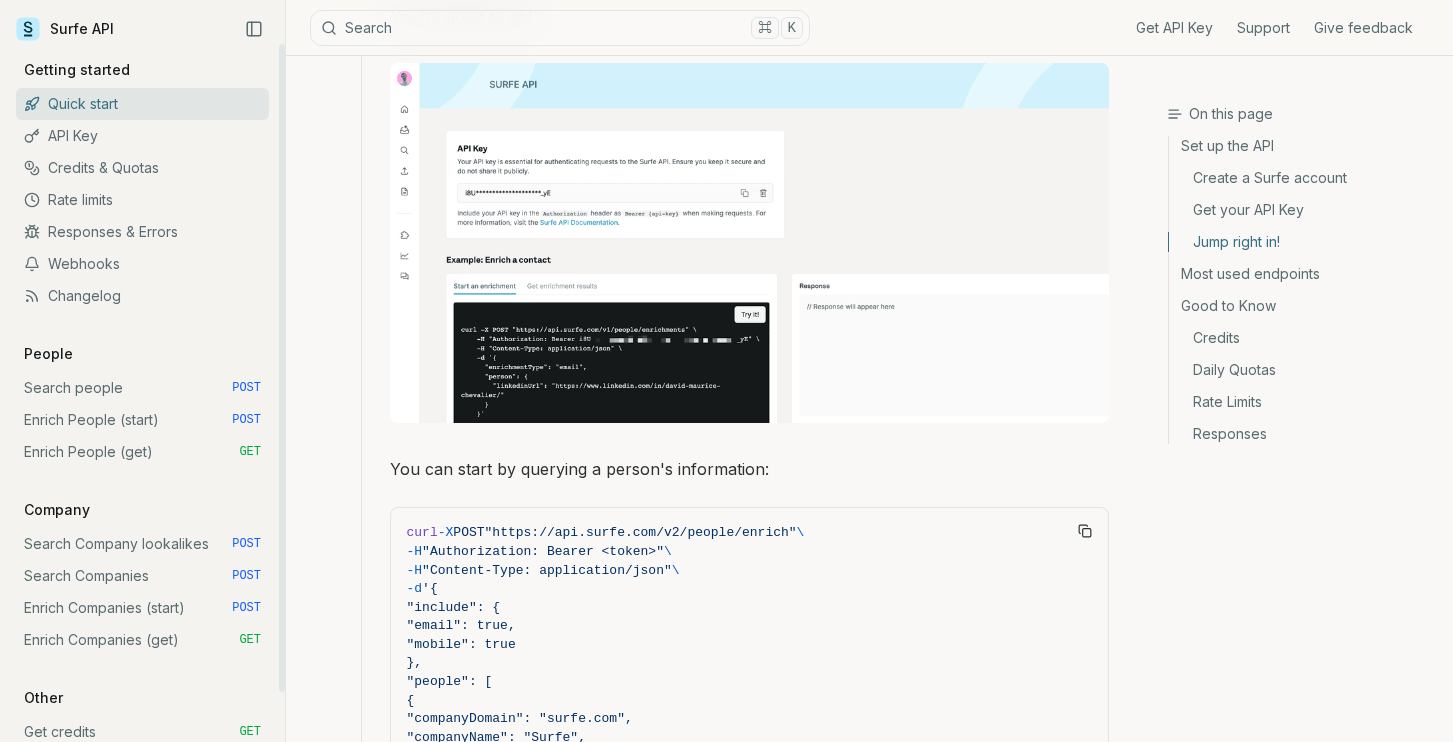 scroll, scrollTop: 0, scrollLeft: 0, axis: both 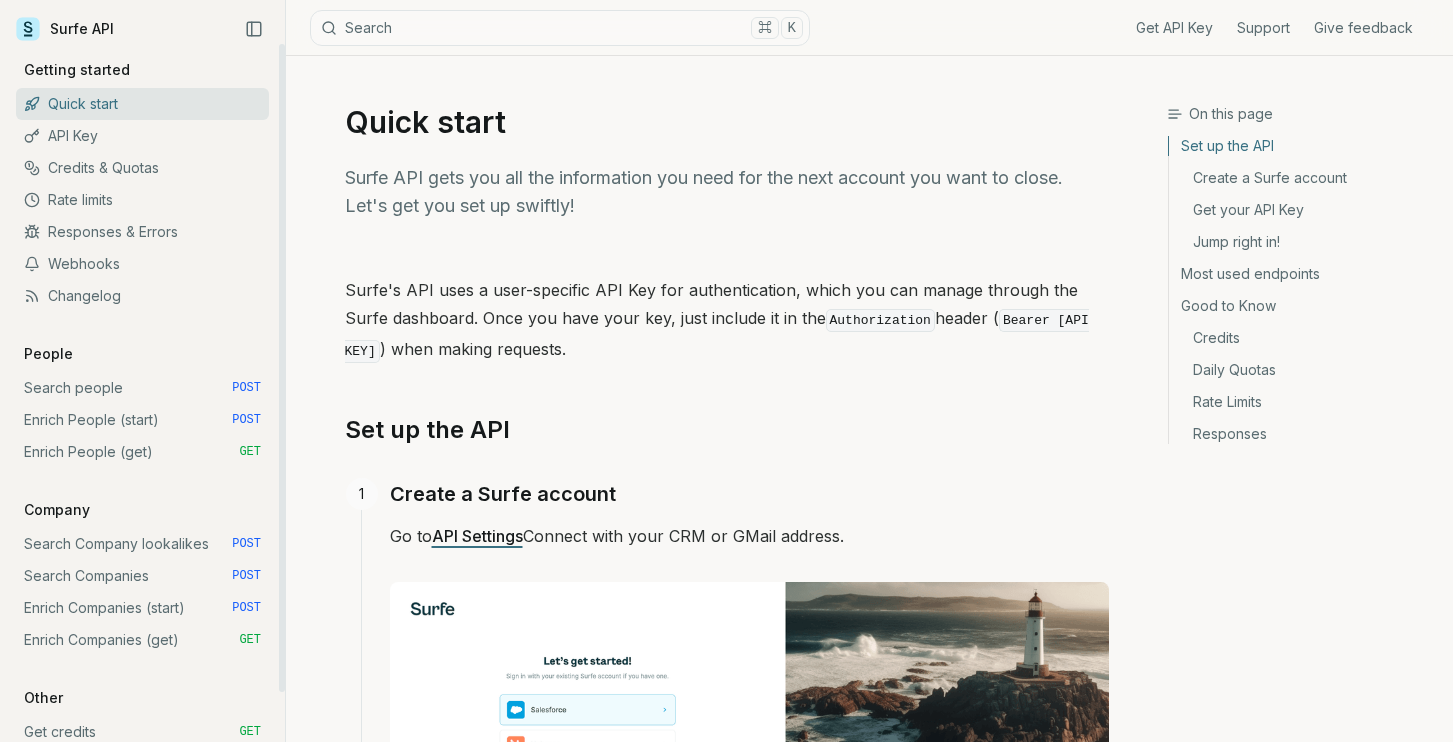 click on "API Key" at bounding box center (142, 136) 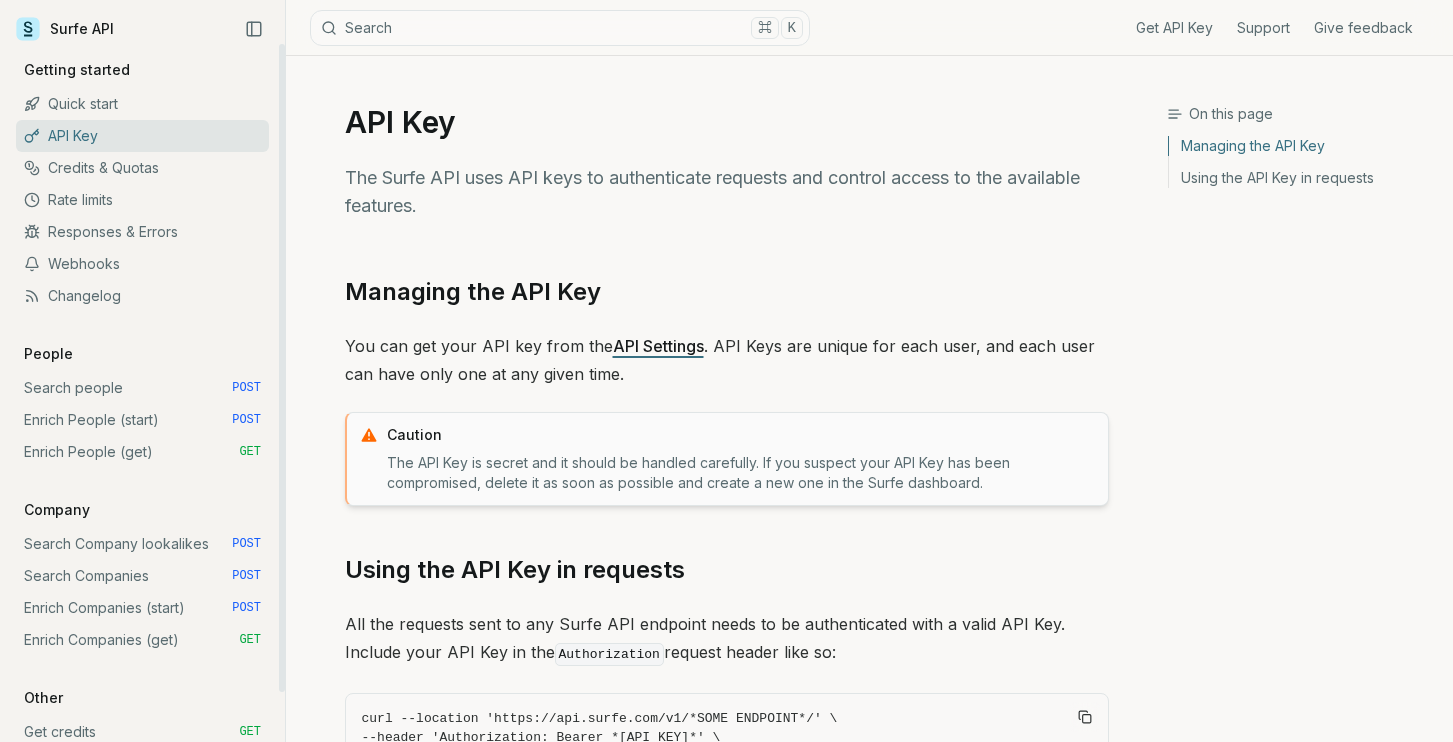 click on "Credits & Quotas" at bounding box center [142, 168] 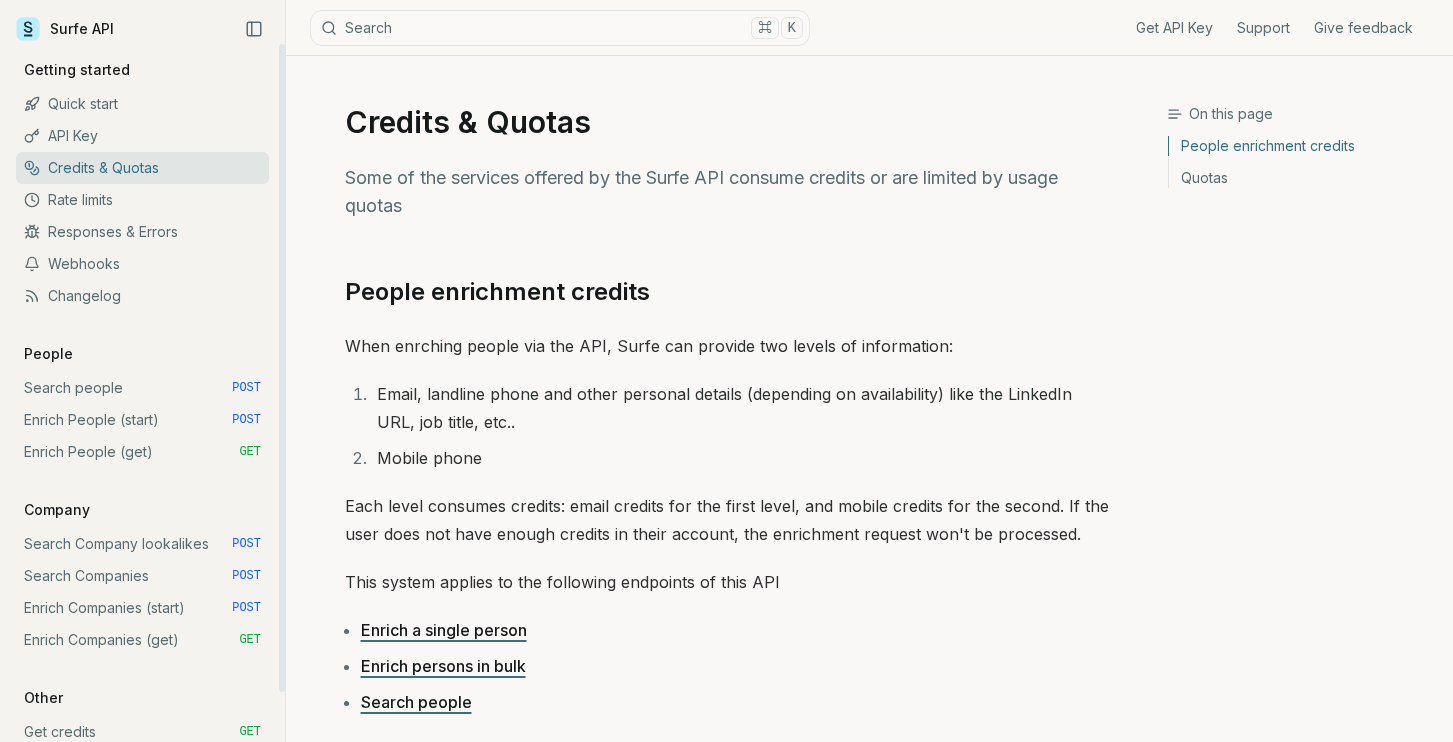 click on "Rate limits" at bounding box center (142, 200) 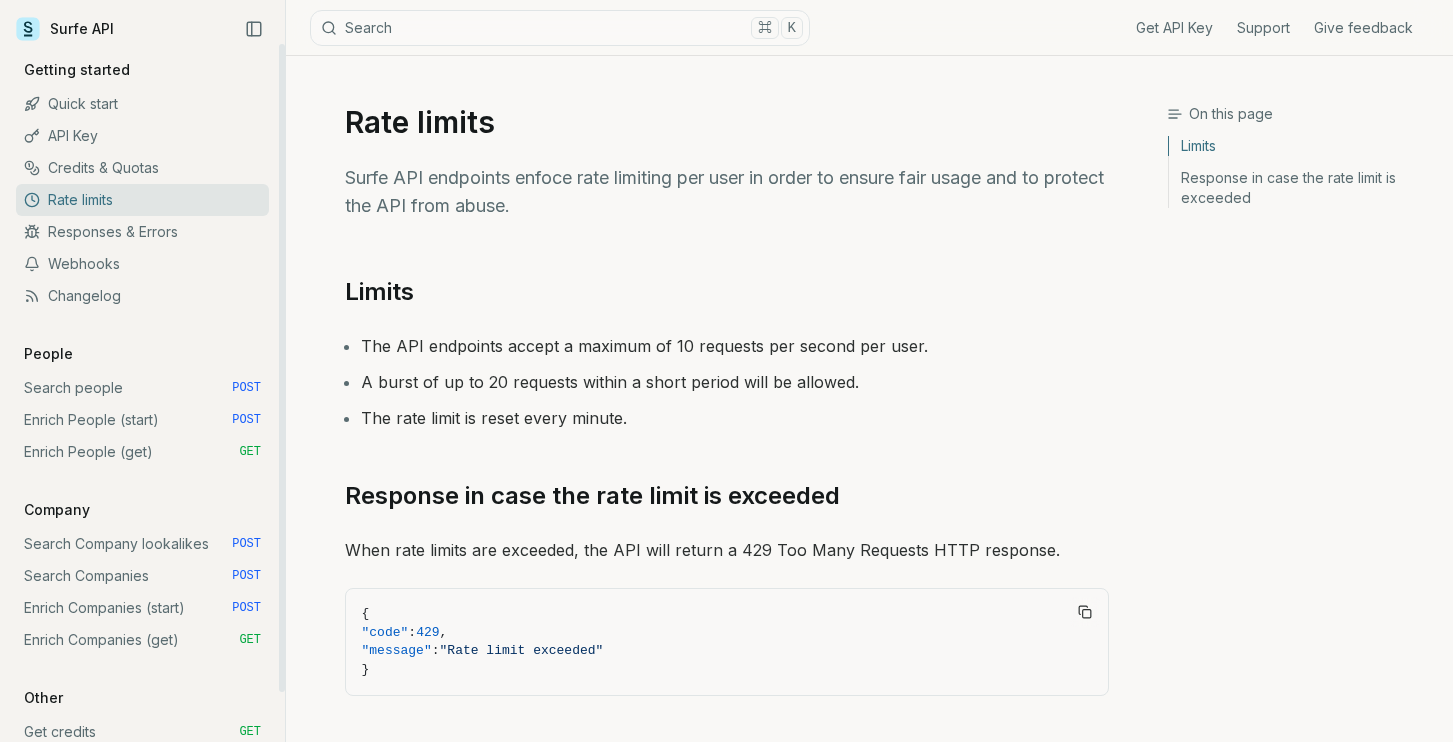 click on "Credits & Quotas" at bounding box center (142, 168) 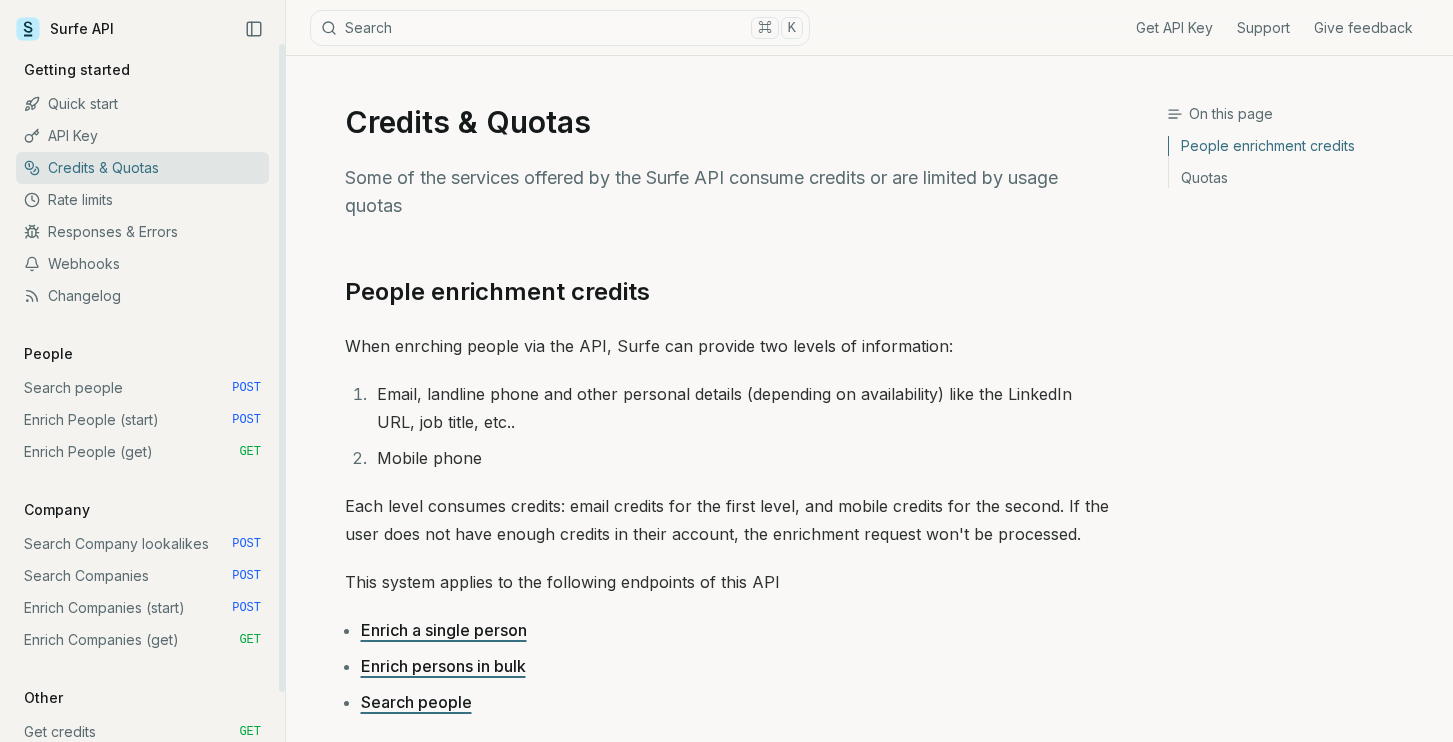 click on "API Key" at bounding box center [142, 136] 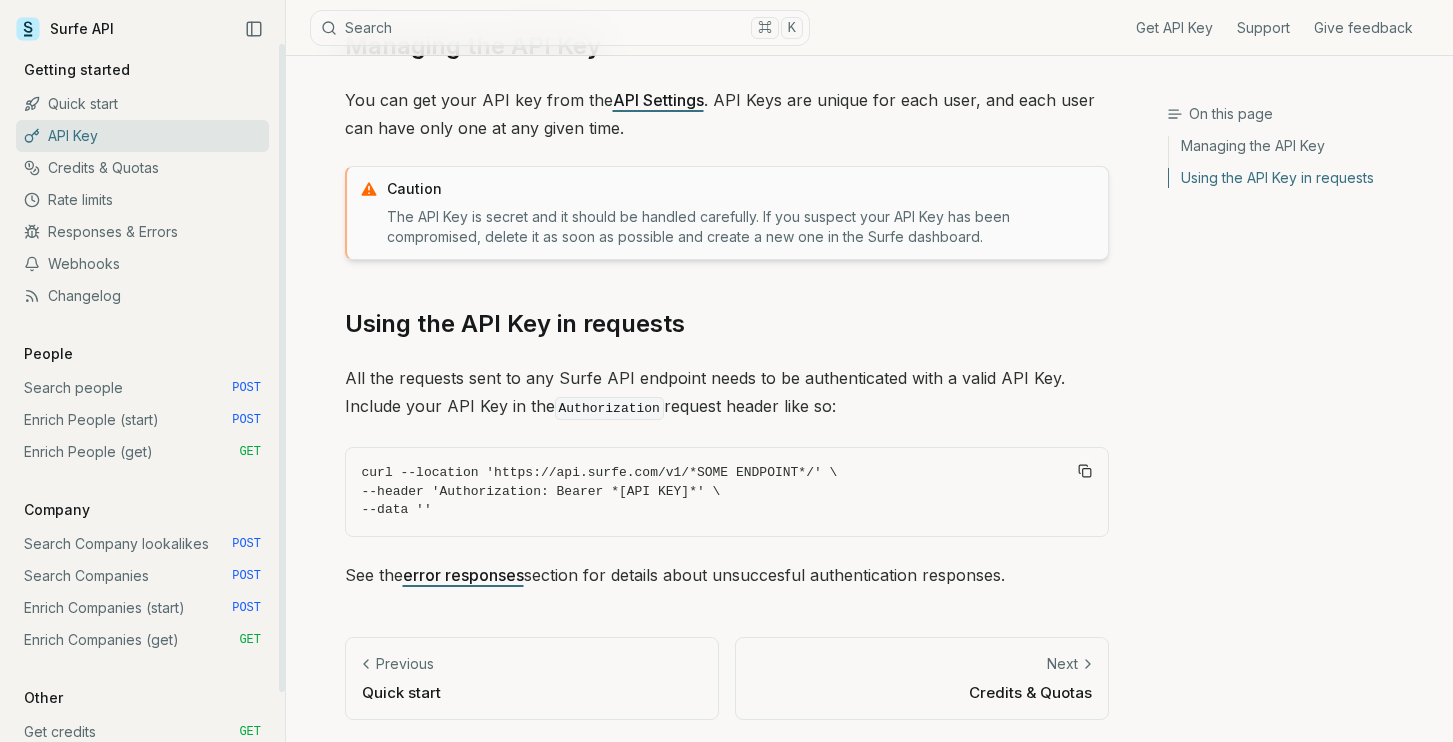 scroll, scrollTop: 0, scrollLeft: 0, axis: both 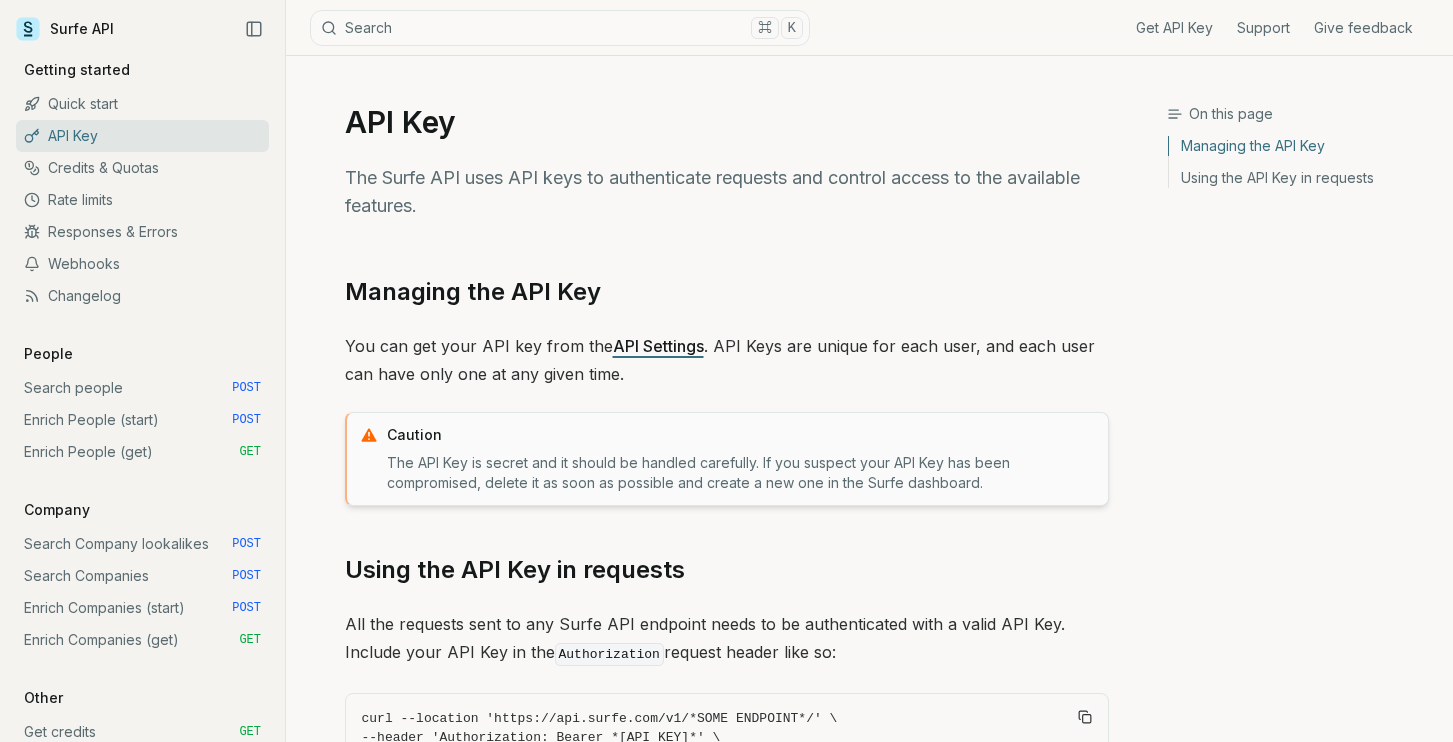 click on "Get API Key" at bounding box center (1174, 28) 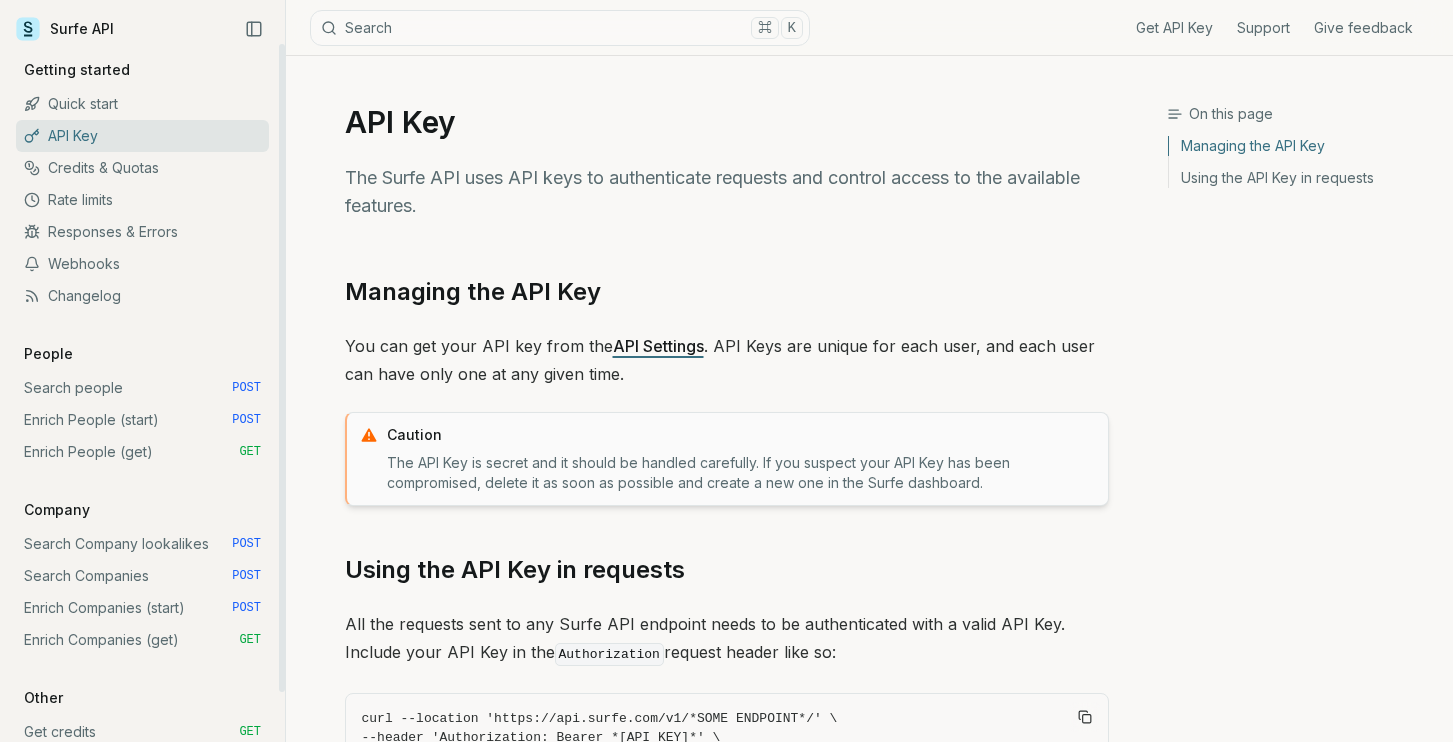 scroll, scrollTop: 54, scrollLeft: 0, axis: vertical 